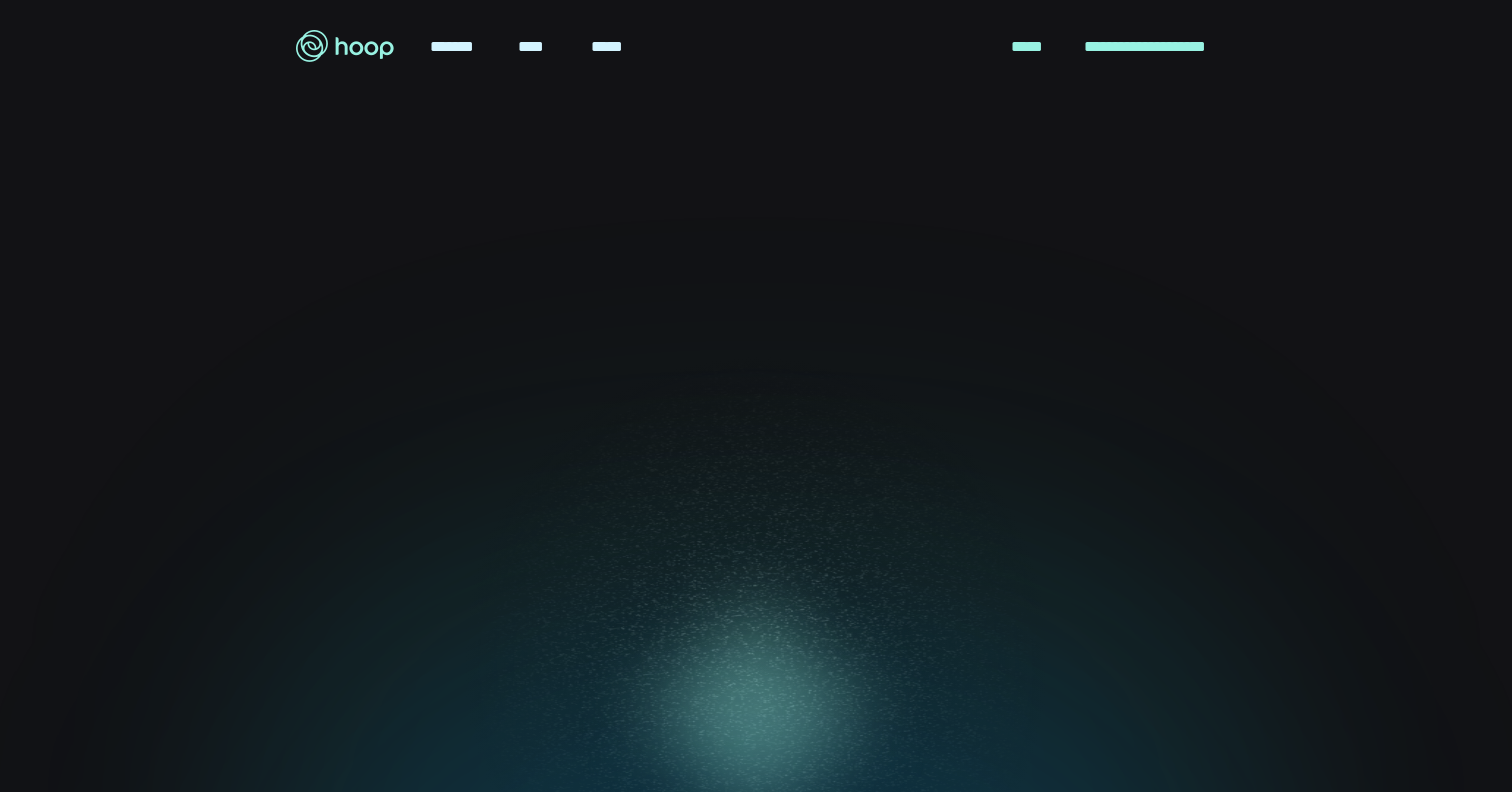 scroll, scrollTop: 0, scrollLeft: 0, axis: both 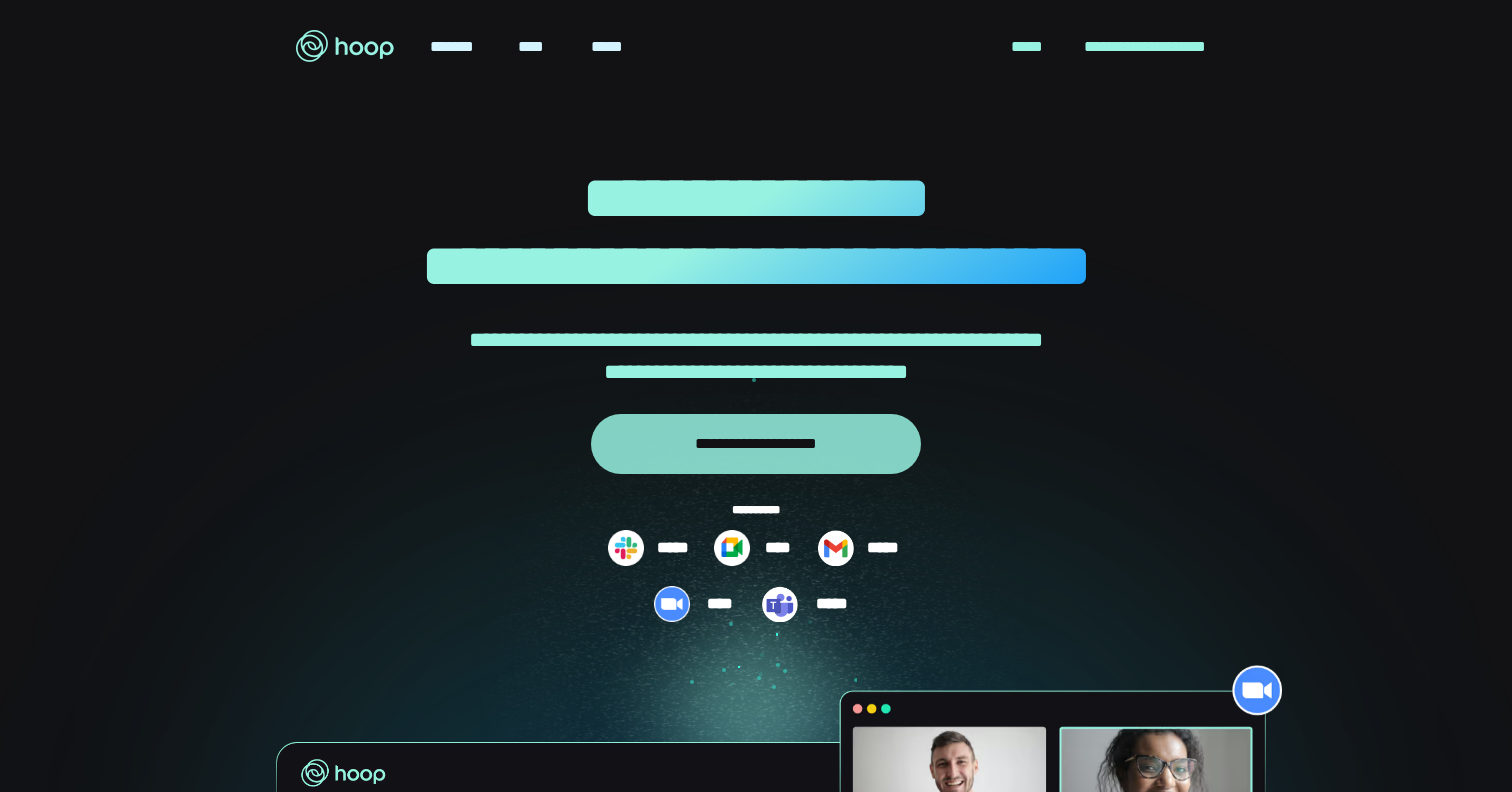 click on "**********" at bounding box center [756, 444] 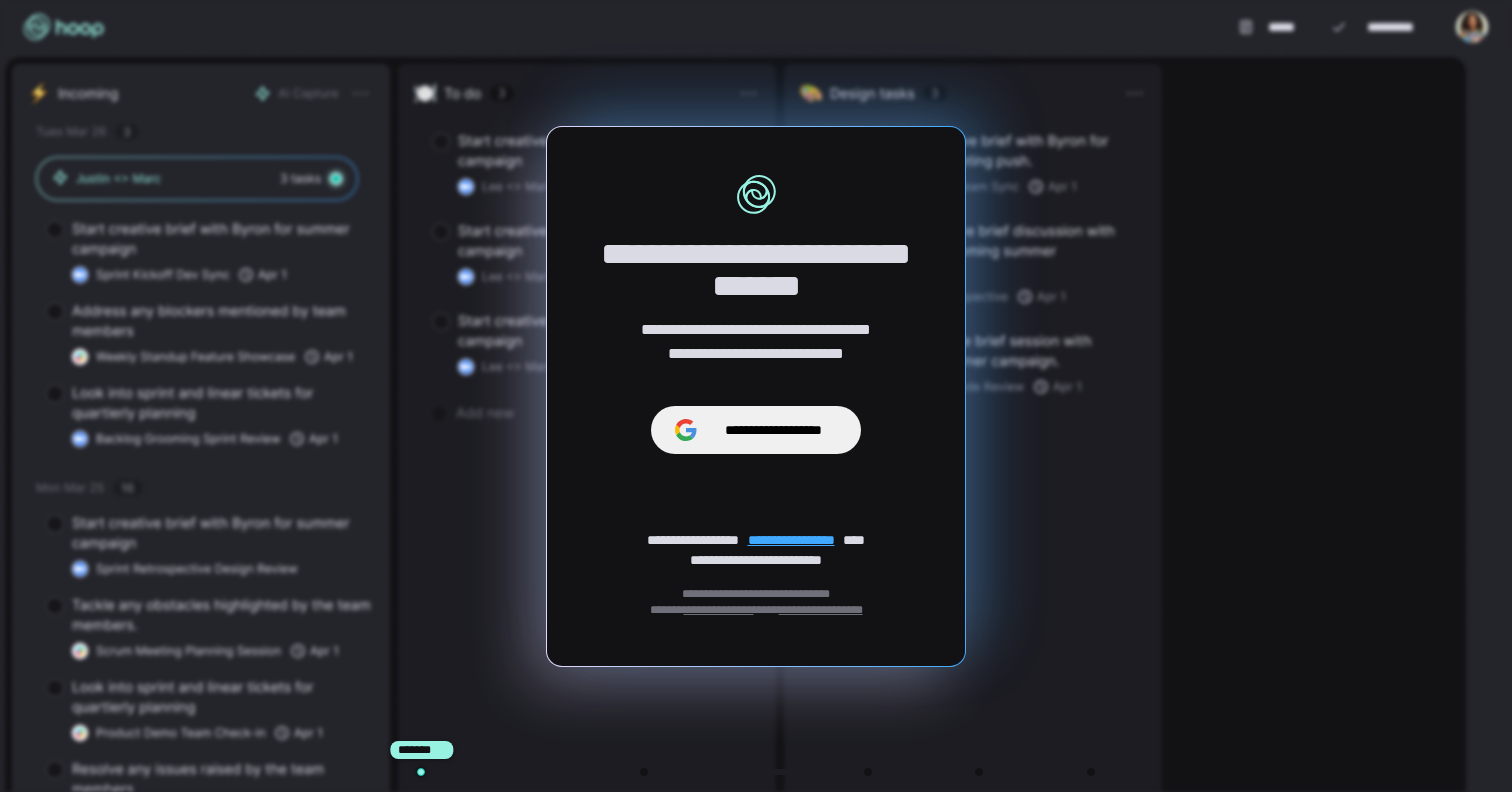 scroll, scrollTop: 0, scrollLeft: 0, axis: both 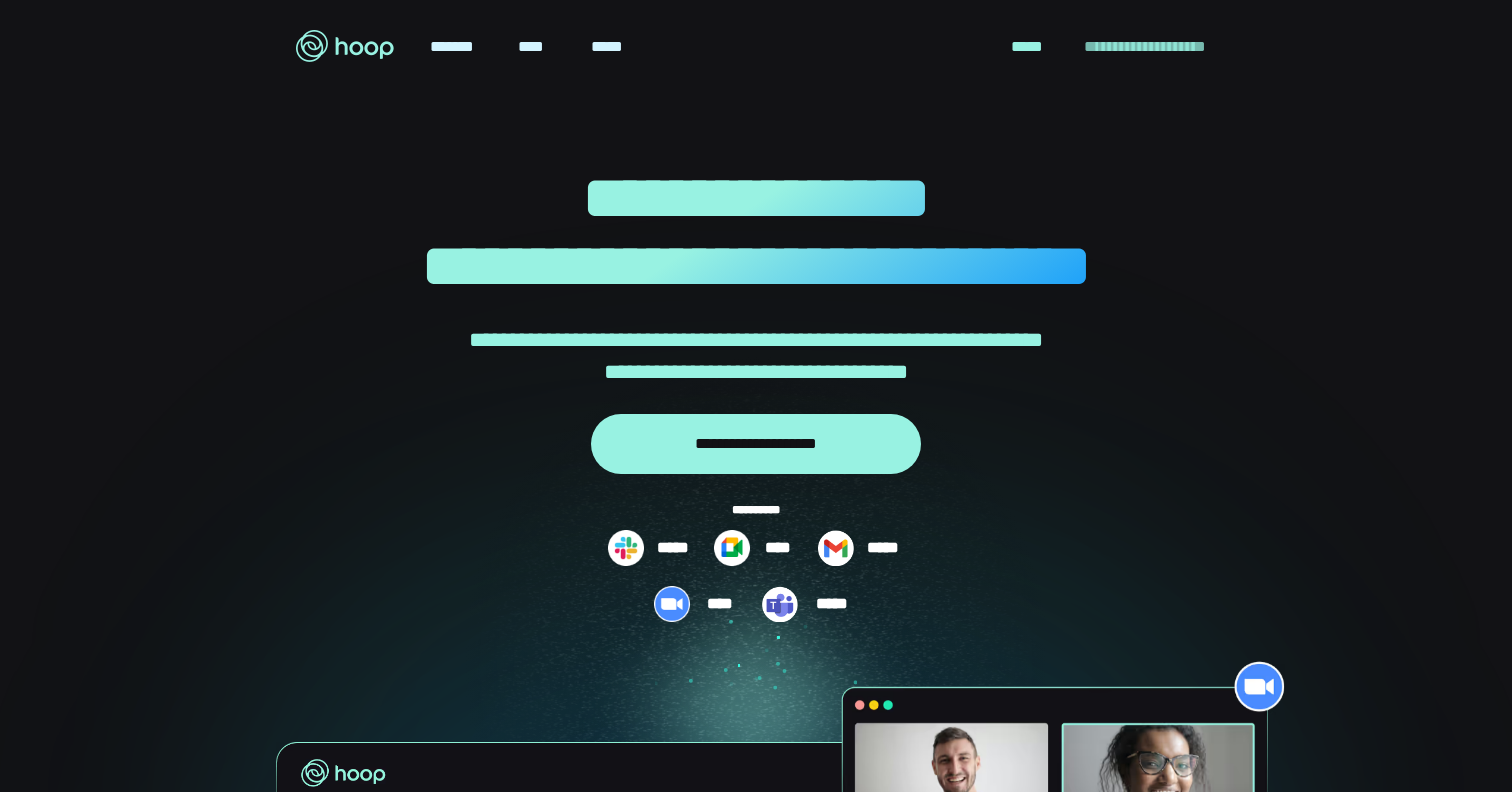 click on "**********" at bounding box center [1145, 46] 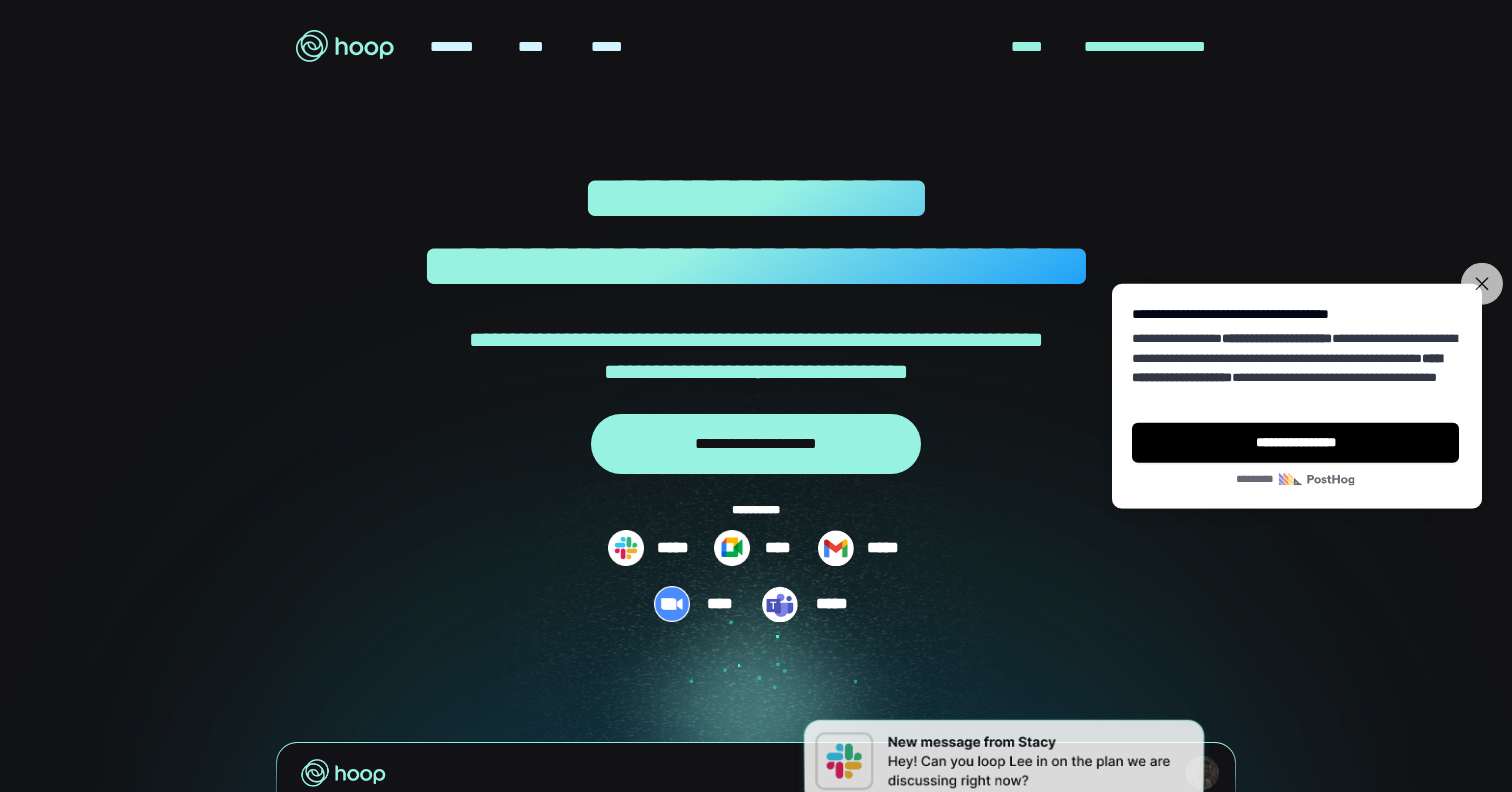 click on "**********" at bounding box center (1482, 284) 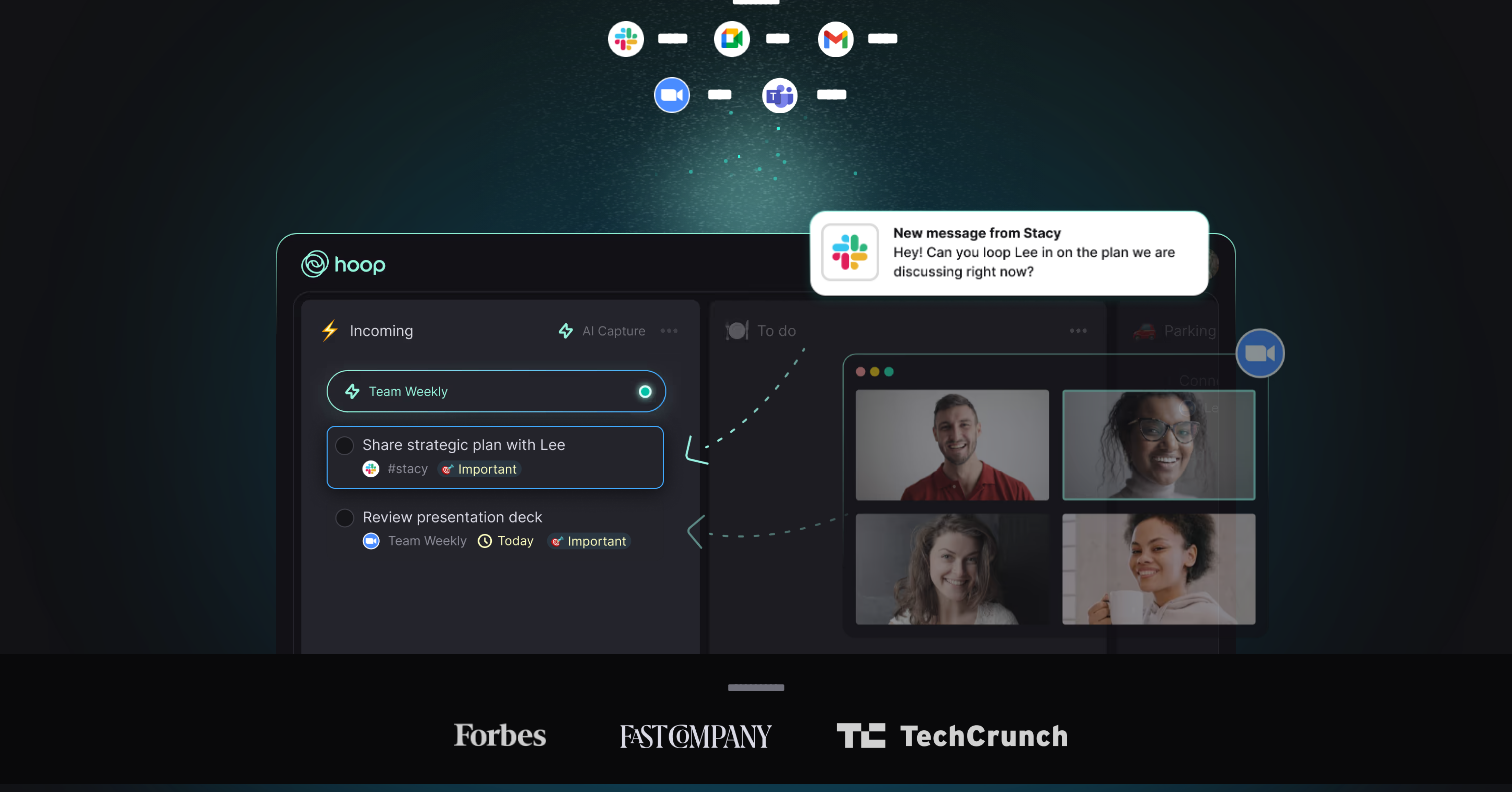 scroll, scrollTop: 0, scrollLeft: 0, axis: both 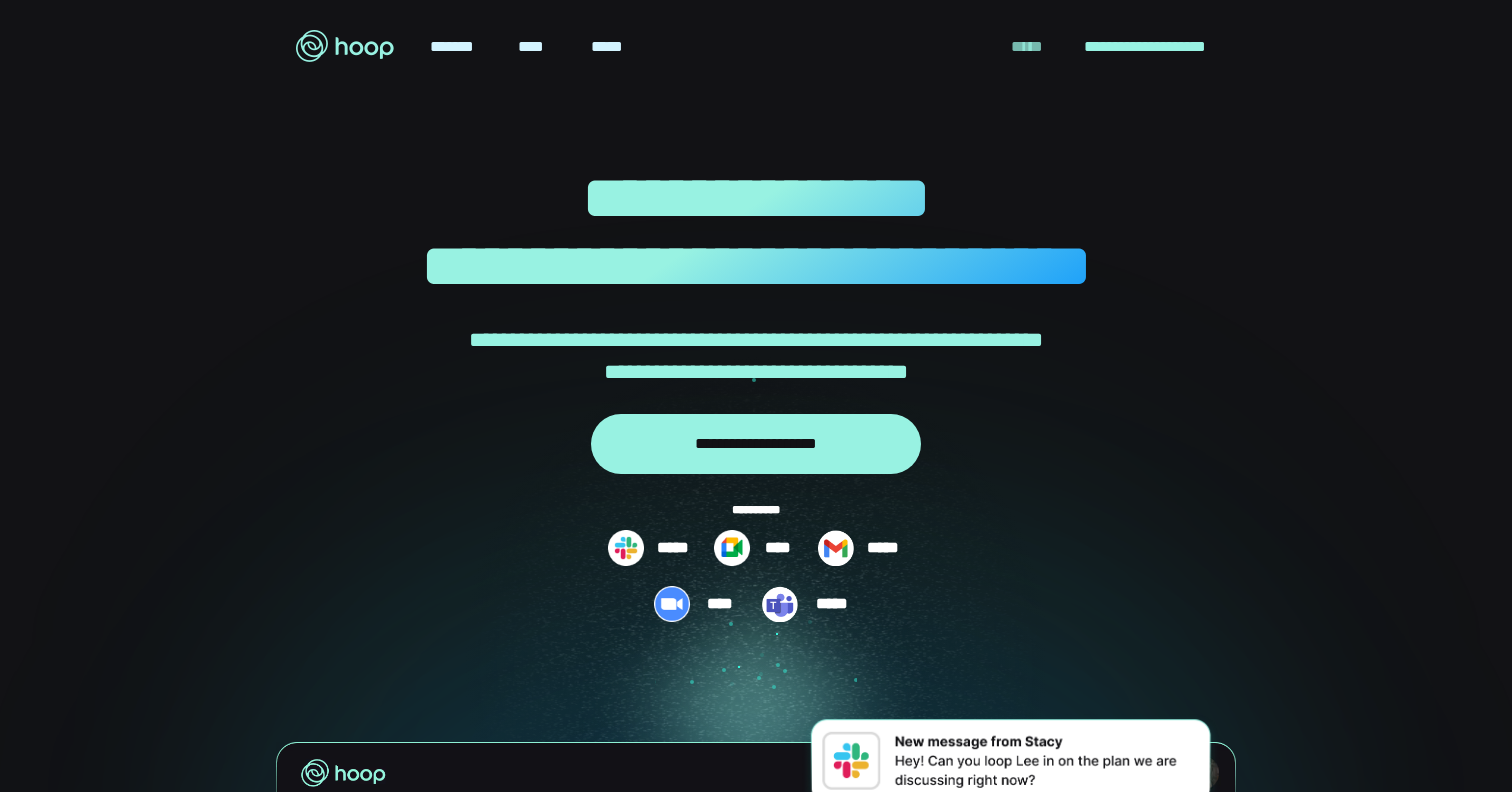 click on "*****" at bounding box center (1027, 47) 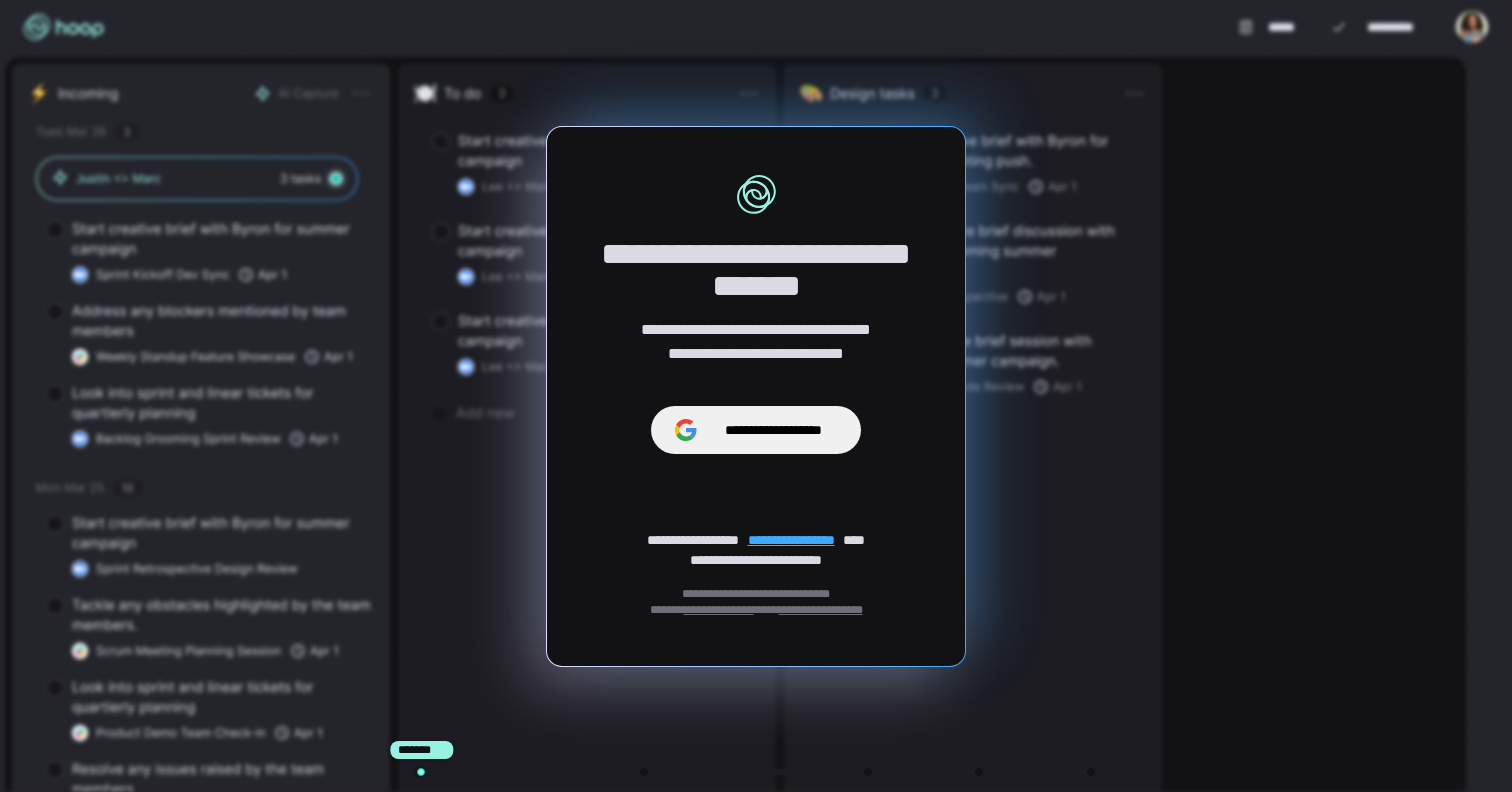 scroll, scrollTop: 0, scrollLeft: 0, axis: both 